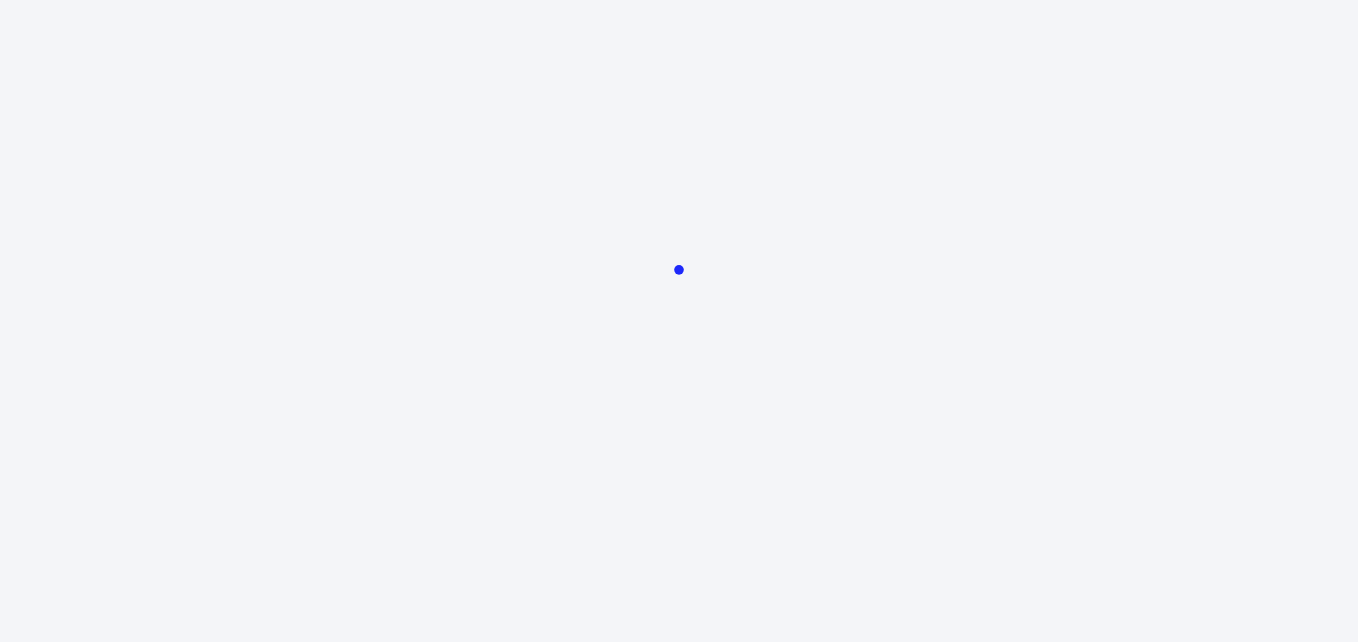 scroll, scrollTop: 0, scrollLeft: 0, axis: both 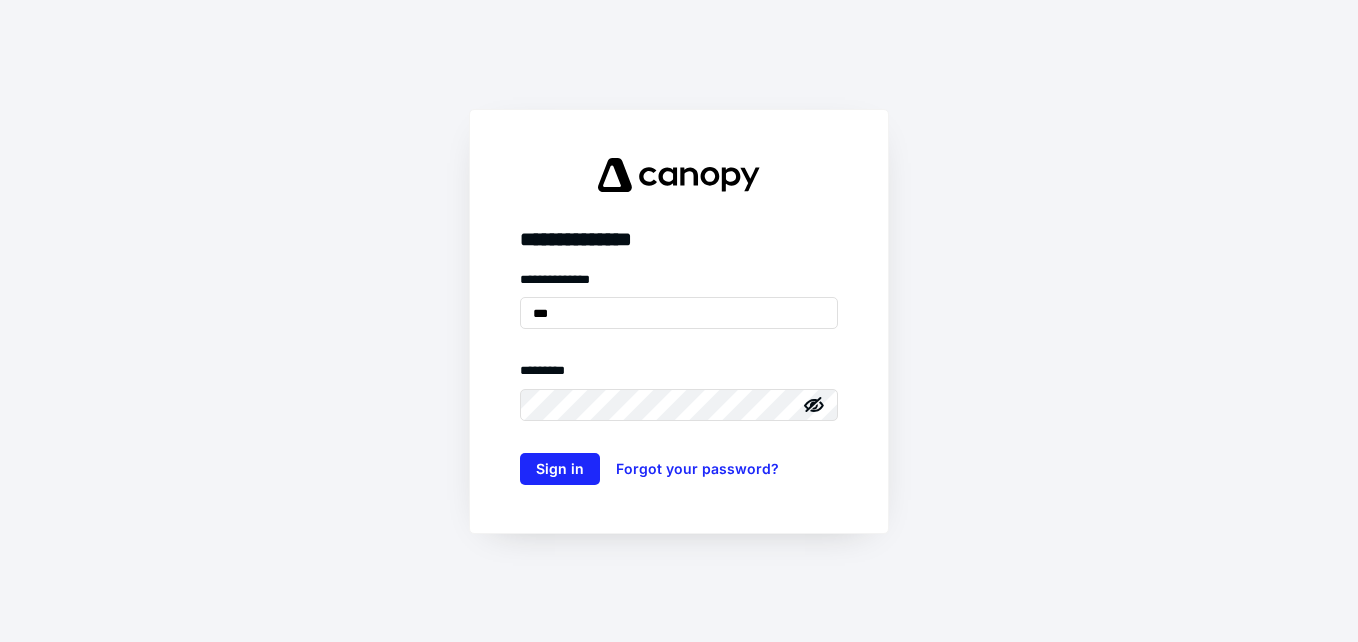type on "**********" 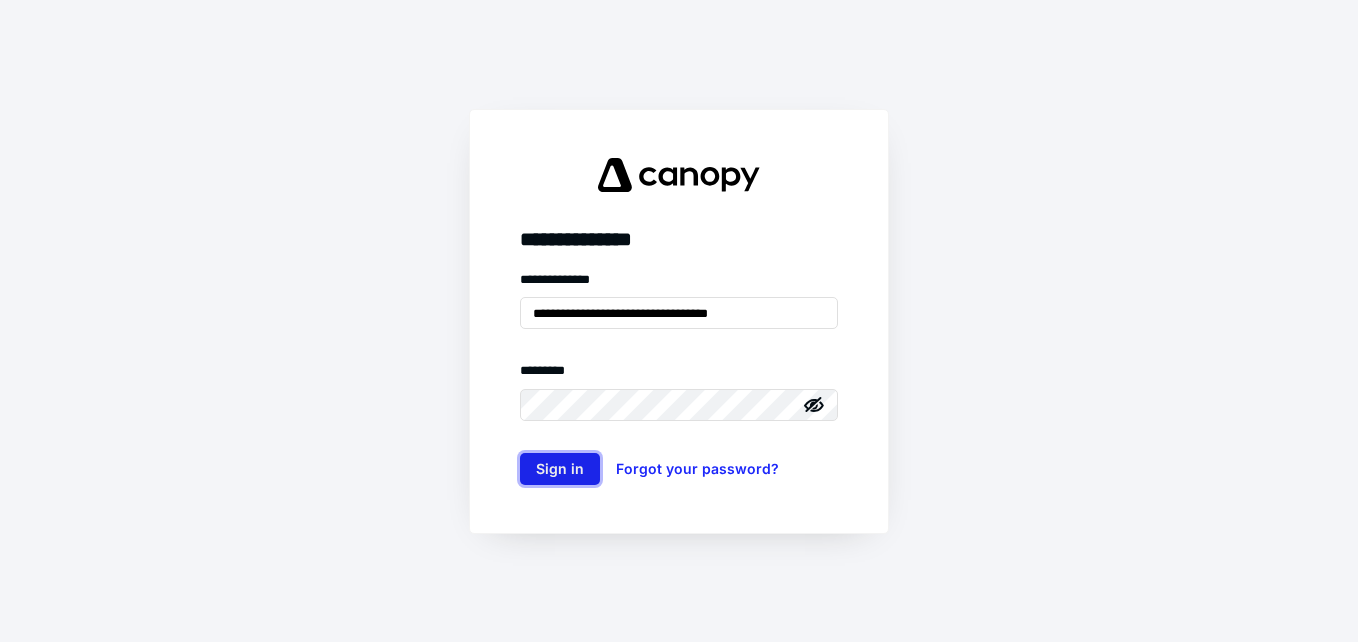 click on "Sign in" at bounding box center (560, 469) 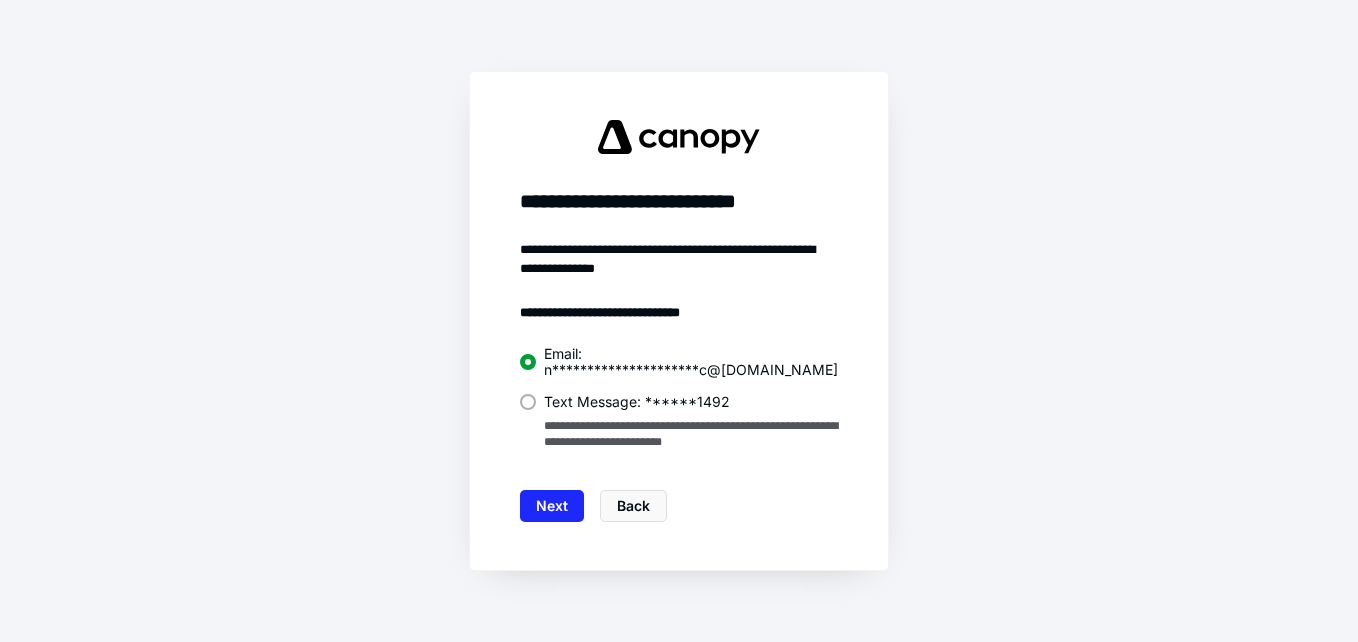 click at bounding box center (528, 402) 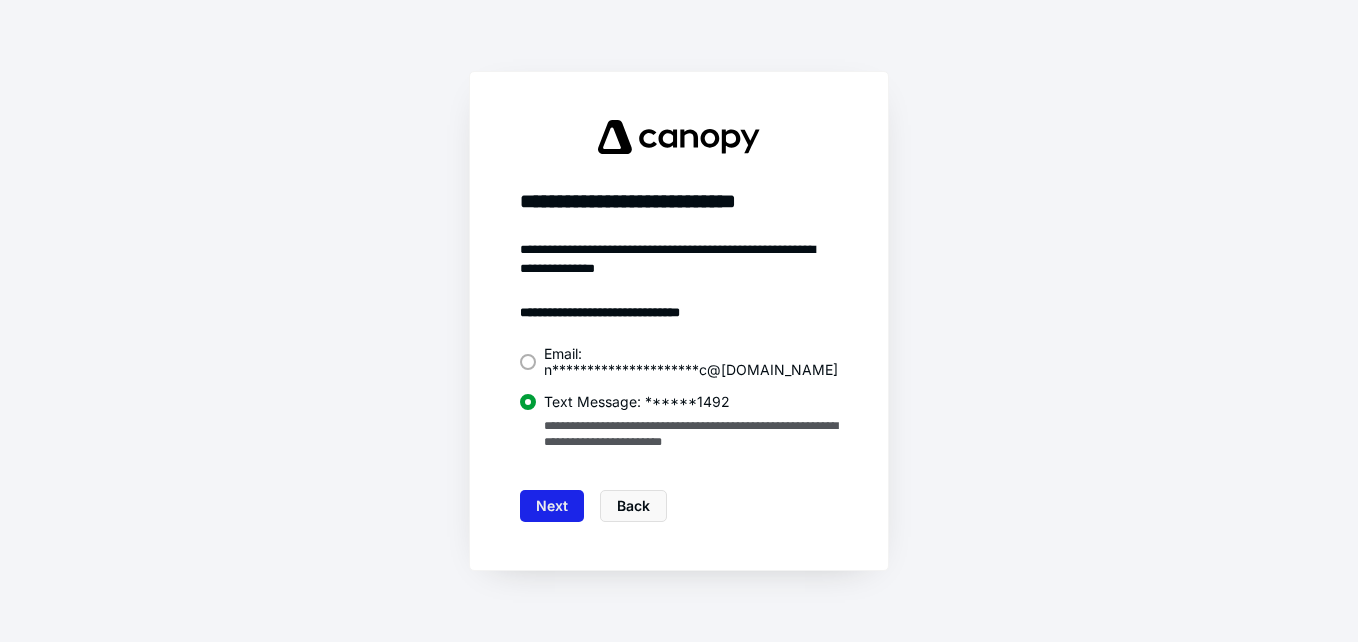 click on "Next" at bounding box center [552, 506] 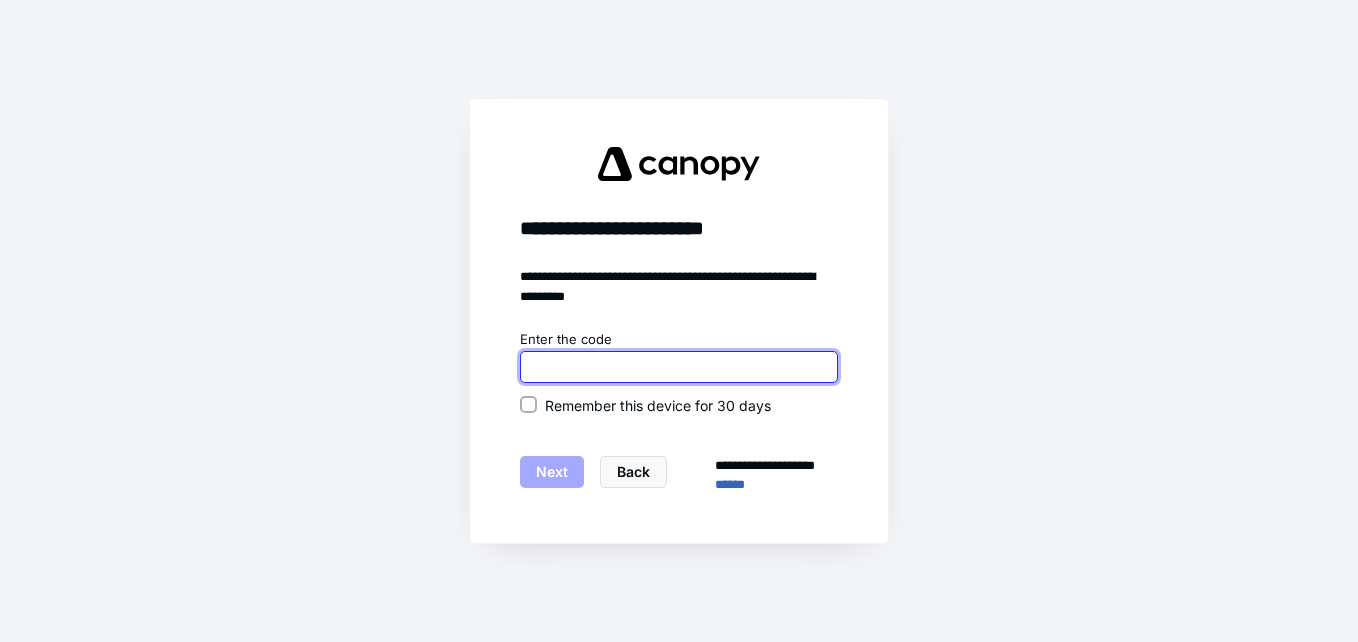 click at bounding box center (679, 367) 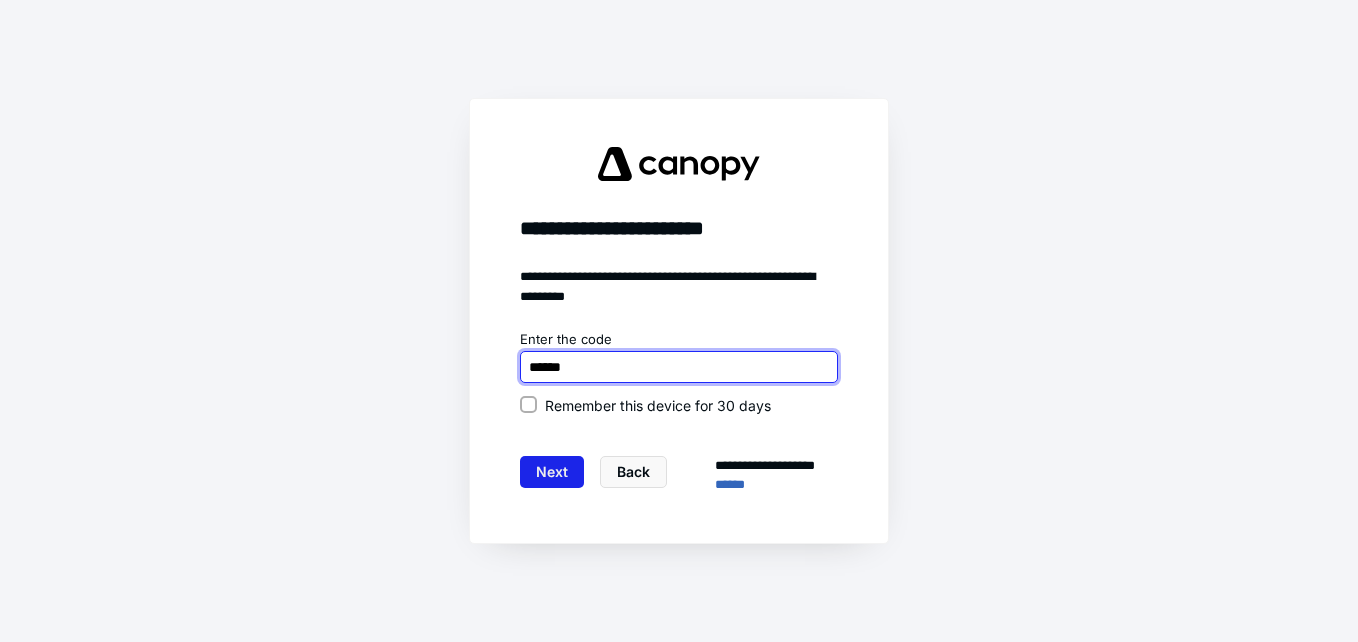 type on "******" 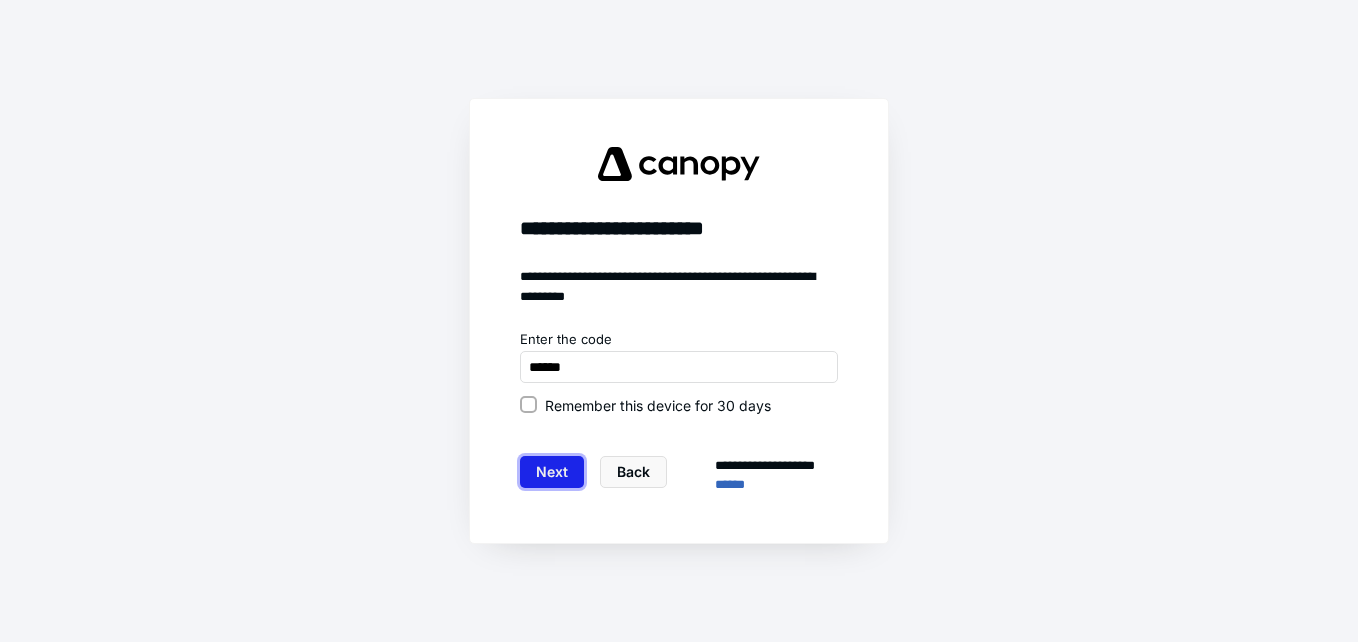 click on "Next" at bounding box center (552, 472) 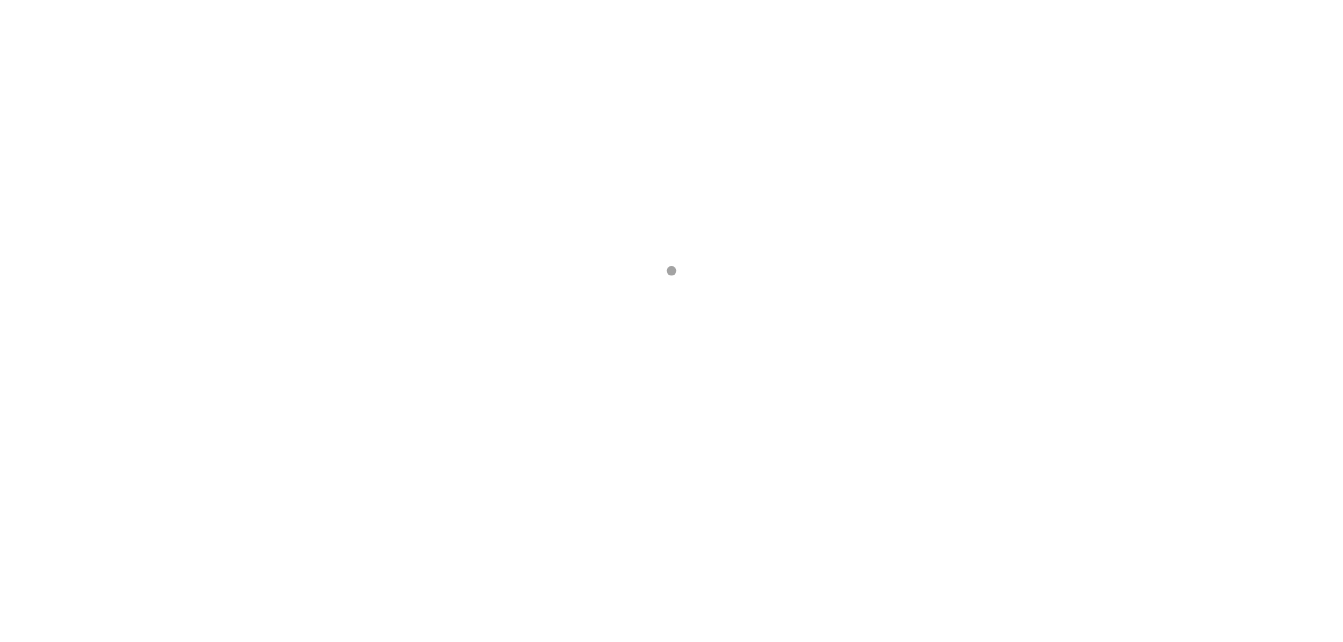 scroll, scrollTop: 0, scrollLeft: 0, axis: both 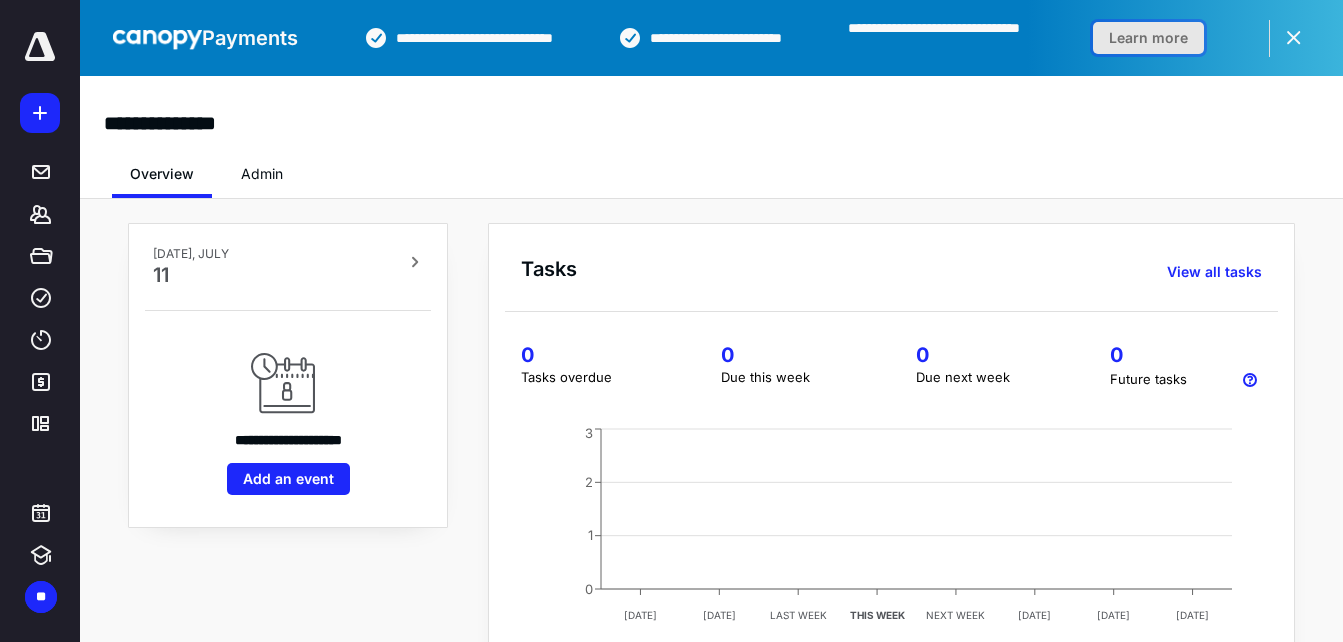 click on "Learn more" at bounding box center [1148, 38] 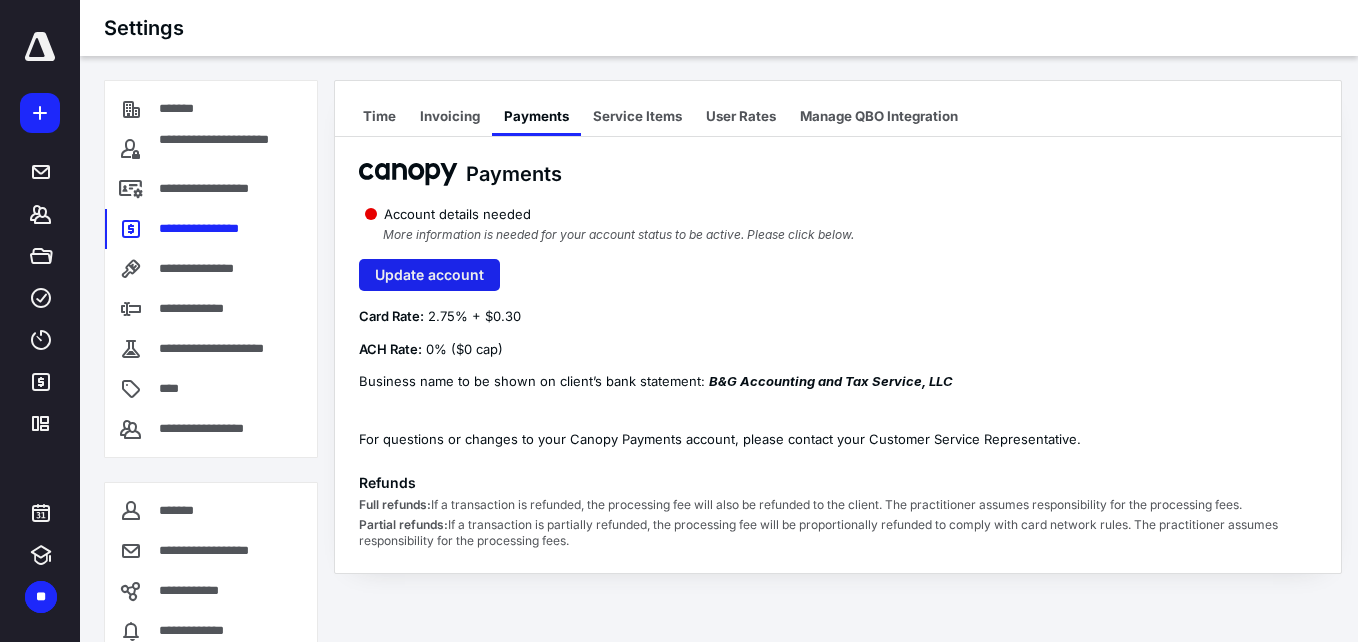 click on "Update account" at bounding box center [429, 275] 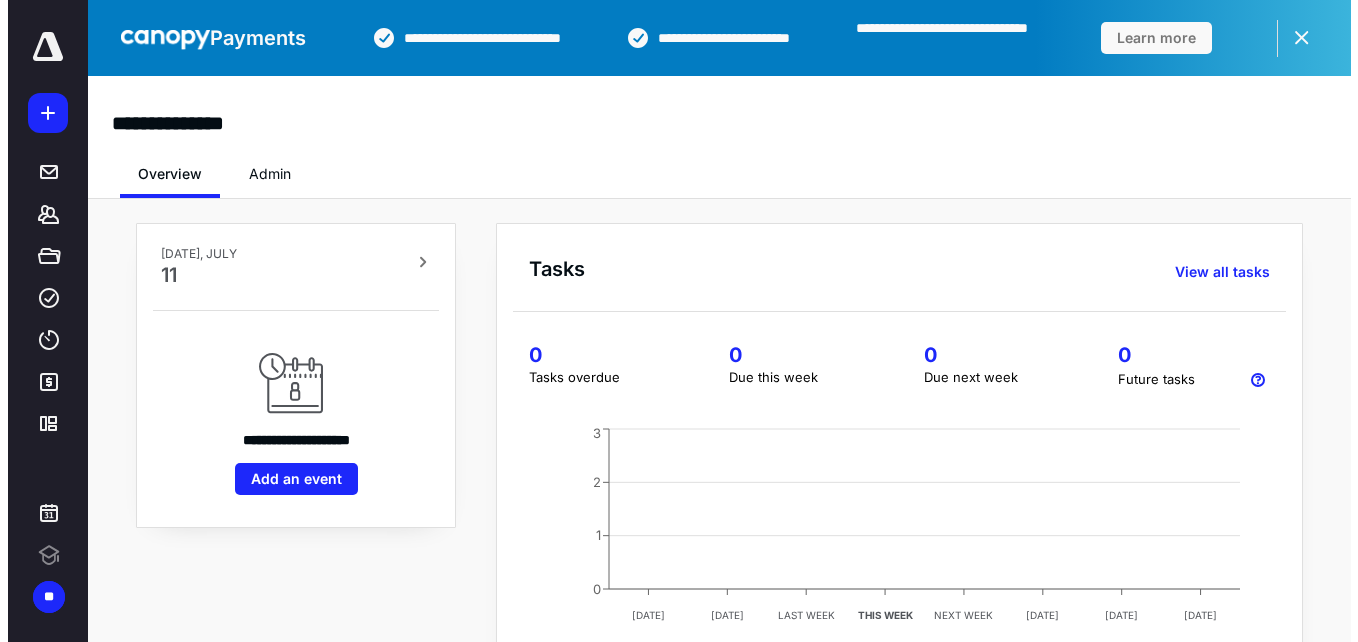 scroll, scrollTop: 0, scrollLeft: 0, axis: both 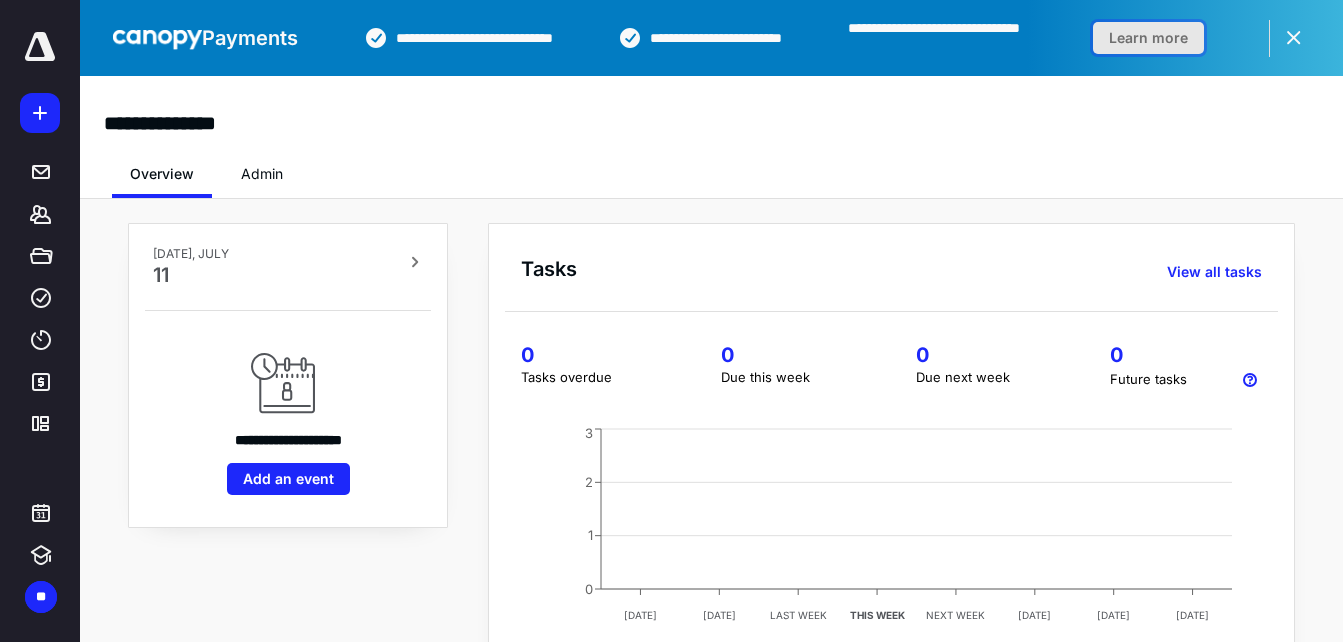 click on "Learn more" at bounding box center (1148, 38) 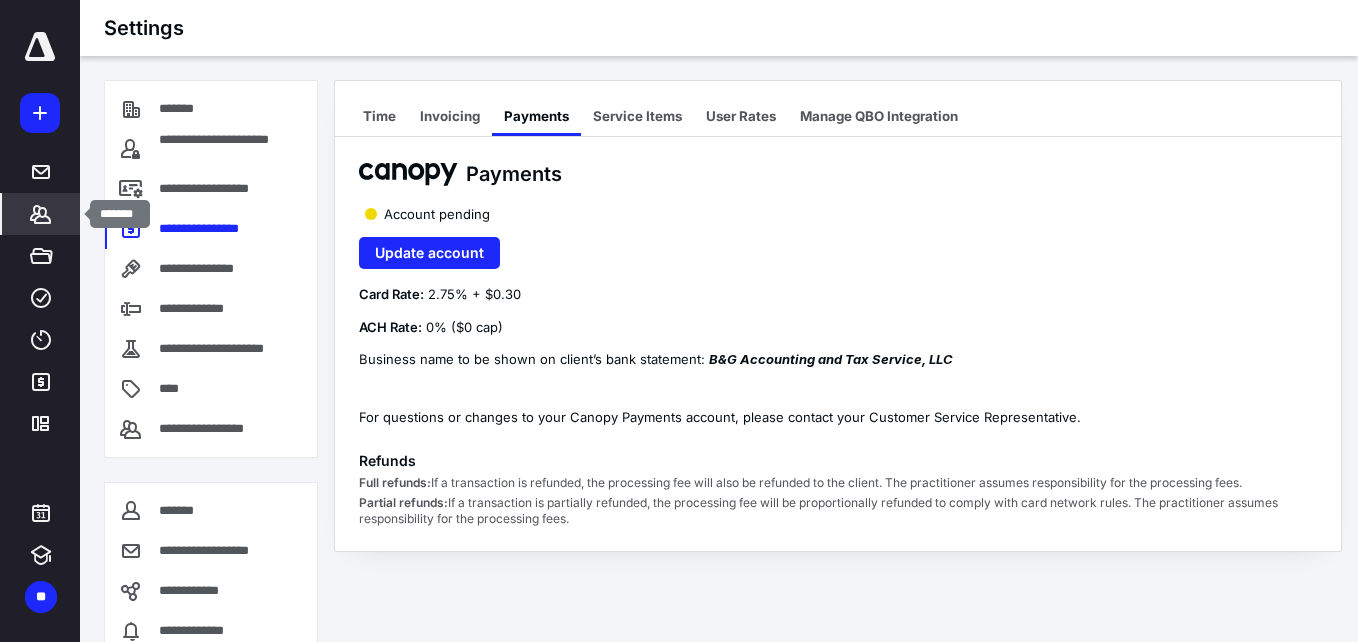 click 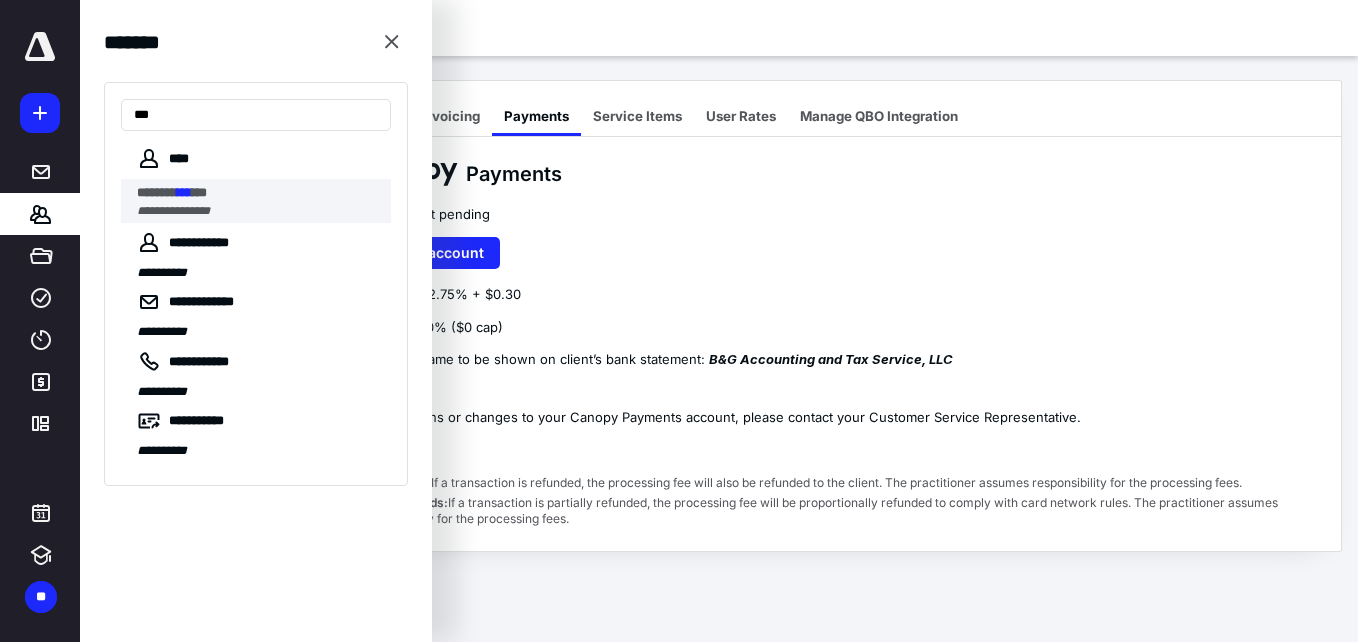 type on "***" 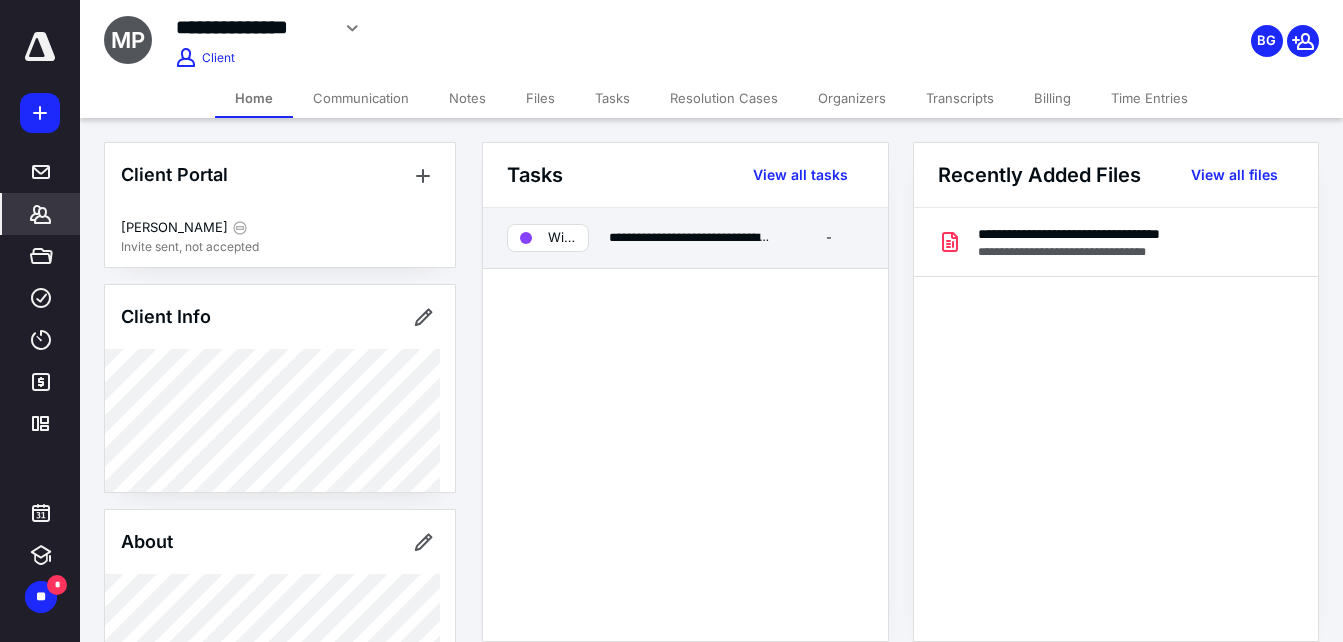click on "**********" at bounding box center (691, 238) 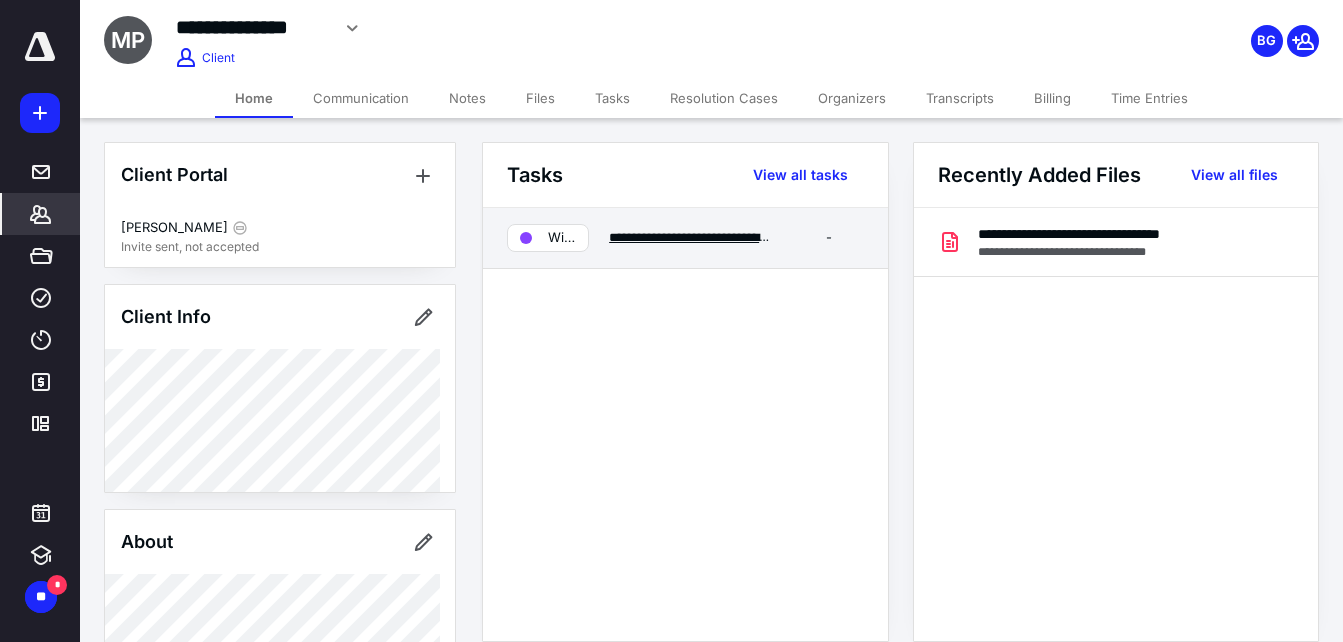 click on "**********" at bounding box center (736, 237) 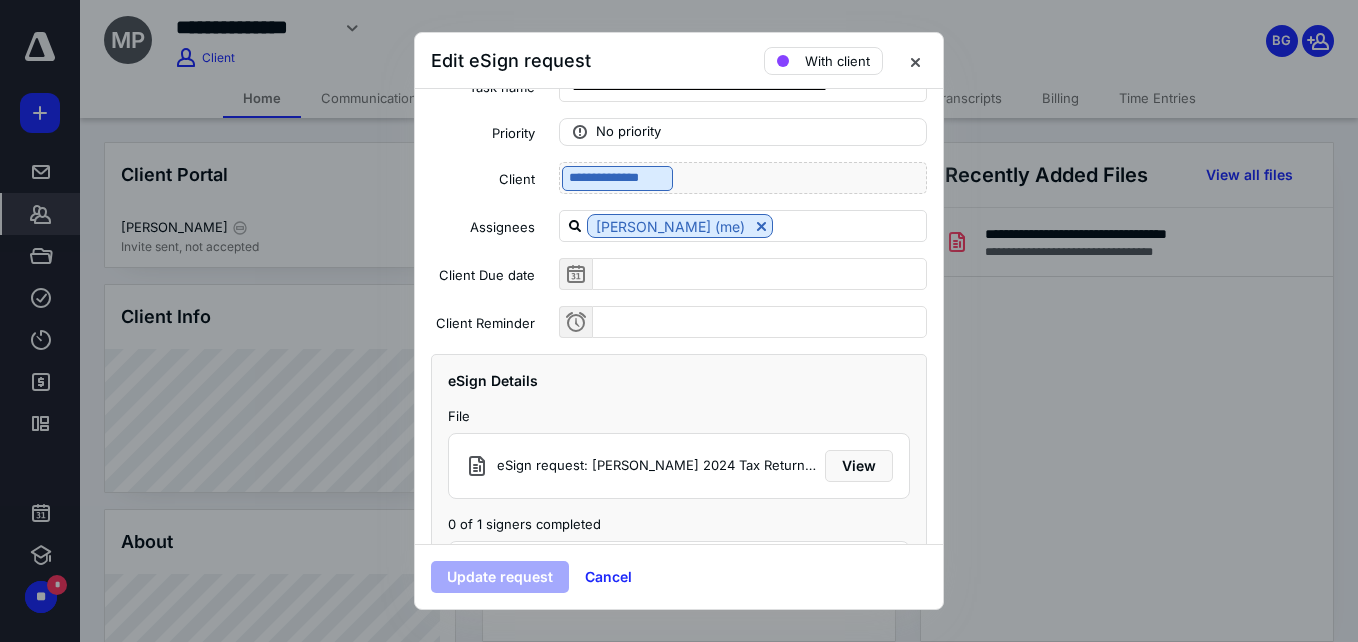 scroll, scrollTop: 80, scrollLeft: 0, axis: vertical 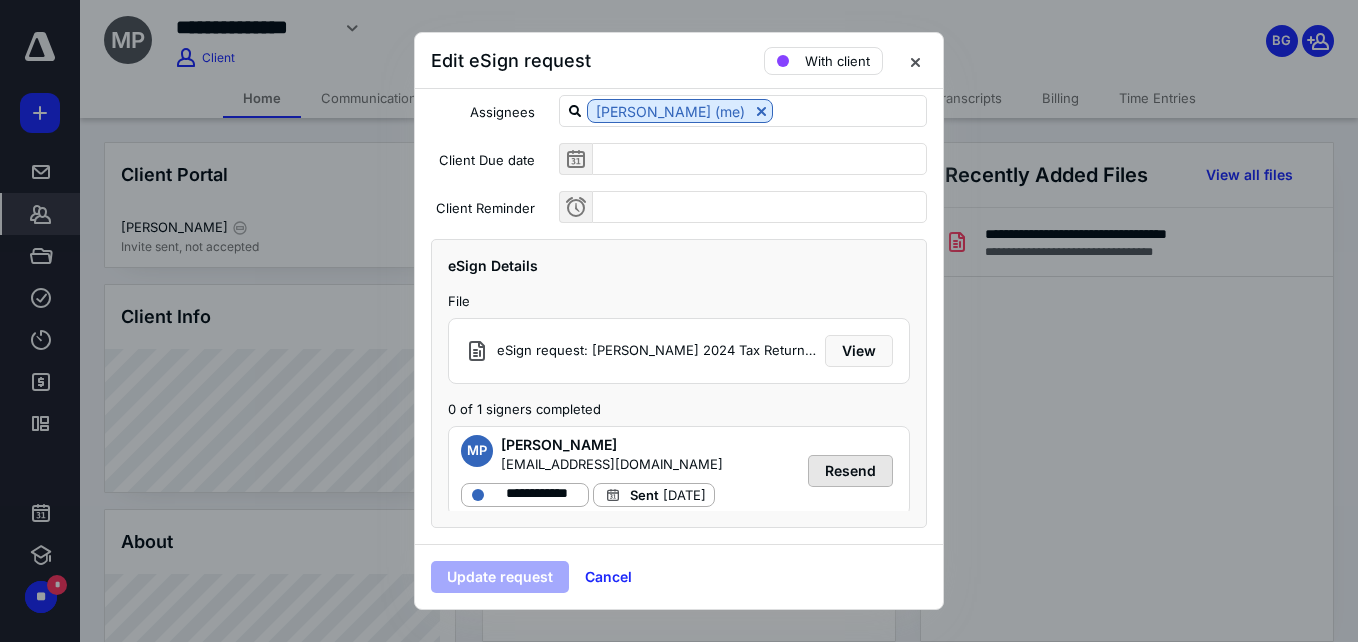 click on "Resend" at bounding box center [850, 471] 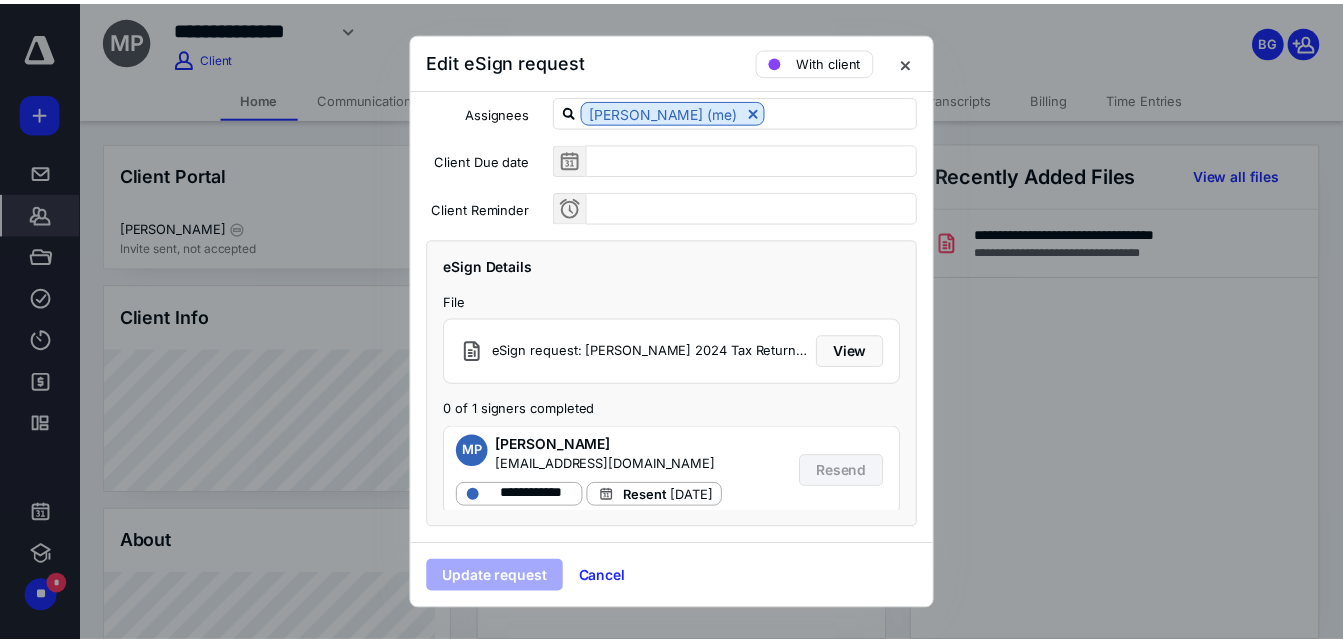 scroll, scrollTop: 28, scrollLeft: 0, axis: vertical 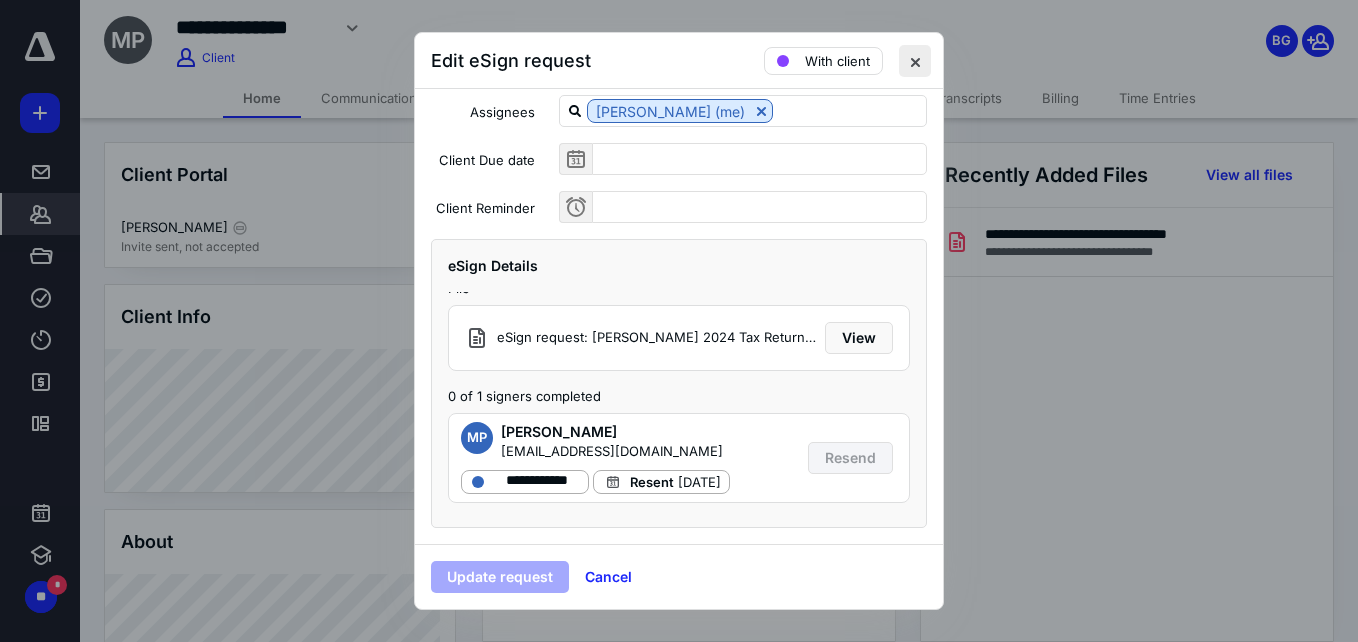 click at bounding box center (915, 61) 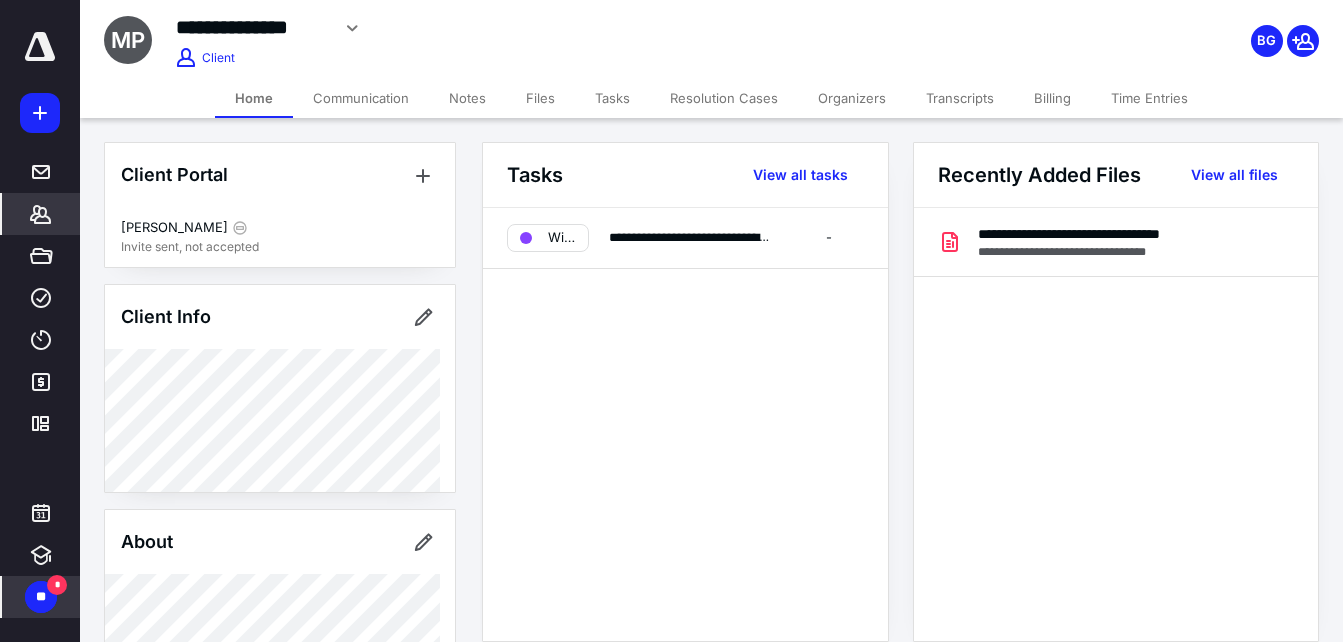 click on "**" at bounding box center (41, 597) 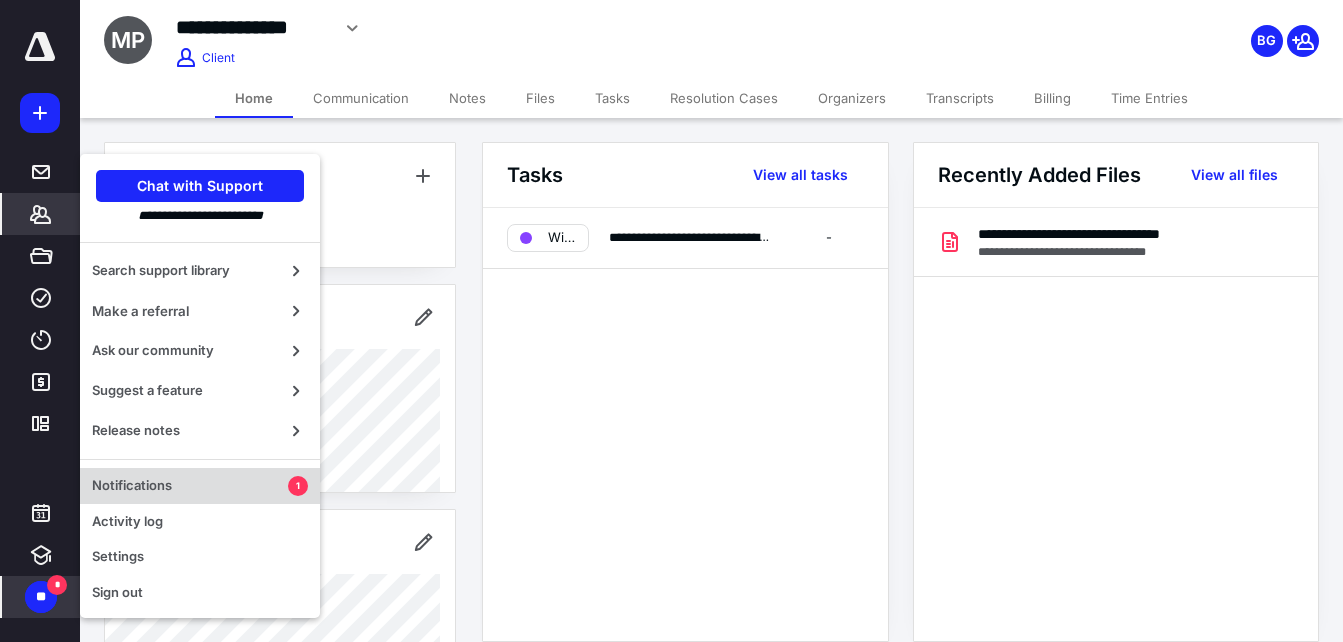 click on "Notifications" at bounding box center (190, 486) 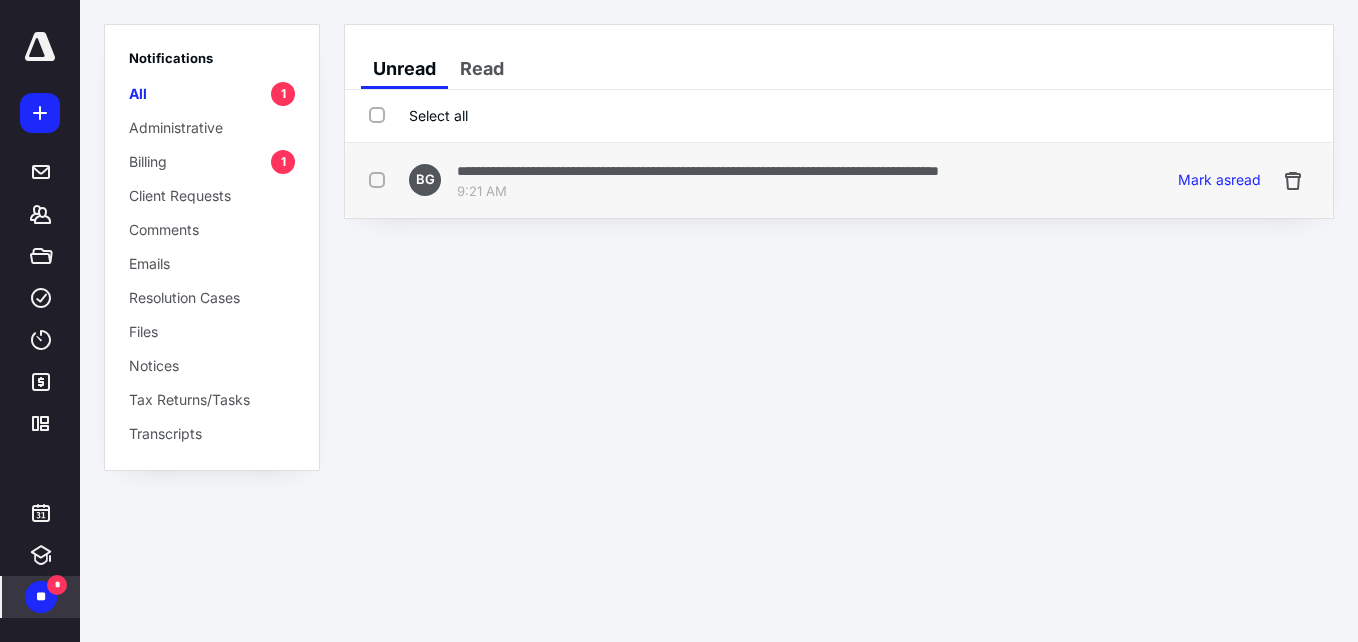 click on "**********" at bounding box center (698, 170) 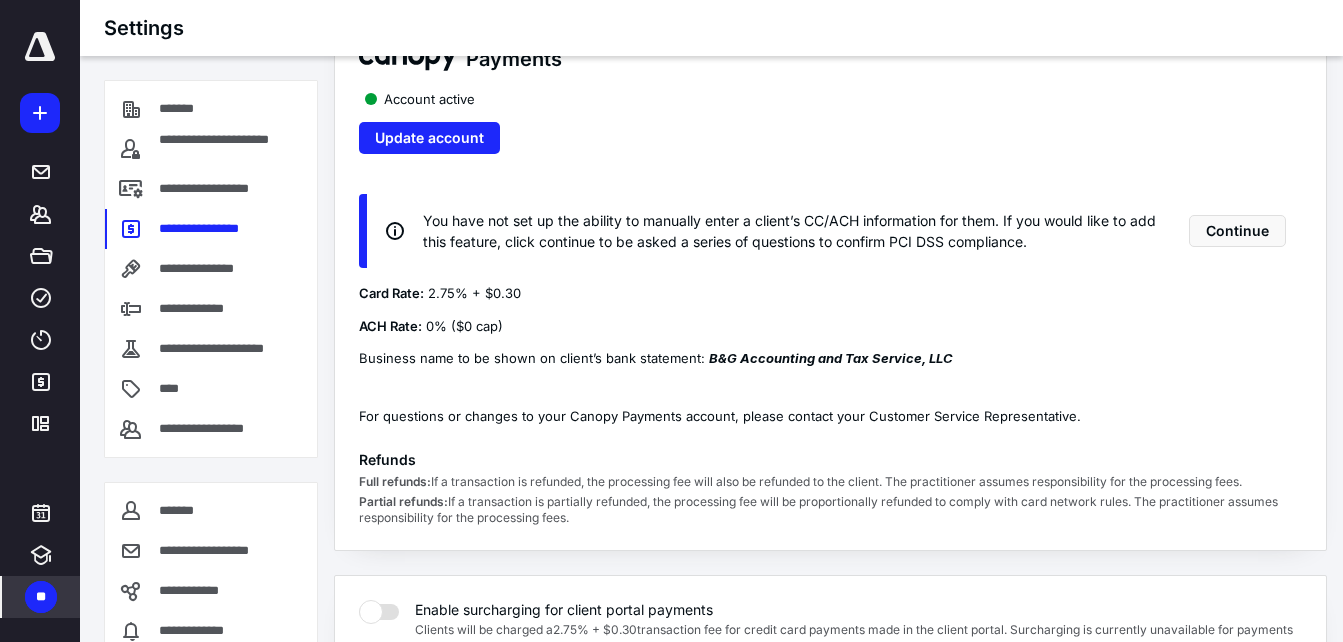 scroll, scrollTop: 120, scrollLeft: 0, axis: vertical 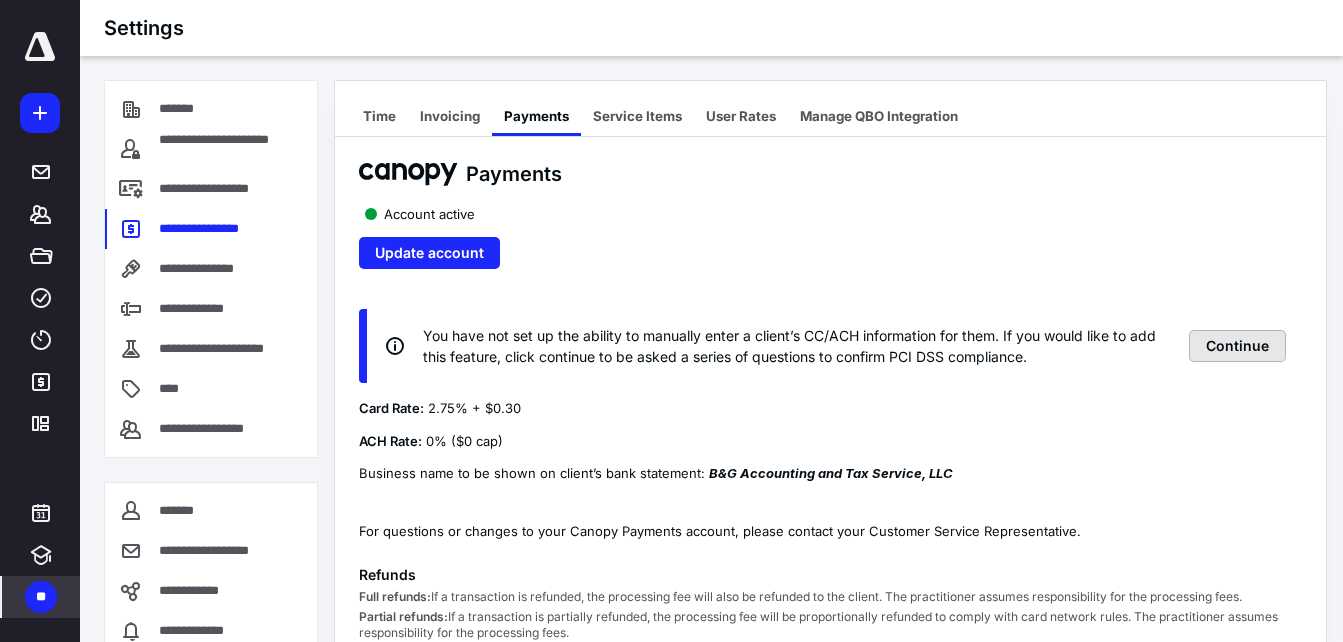 click on "Continue" at bounding box center (1237, 346) 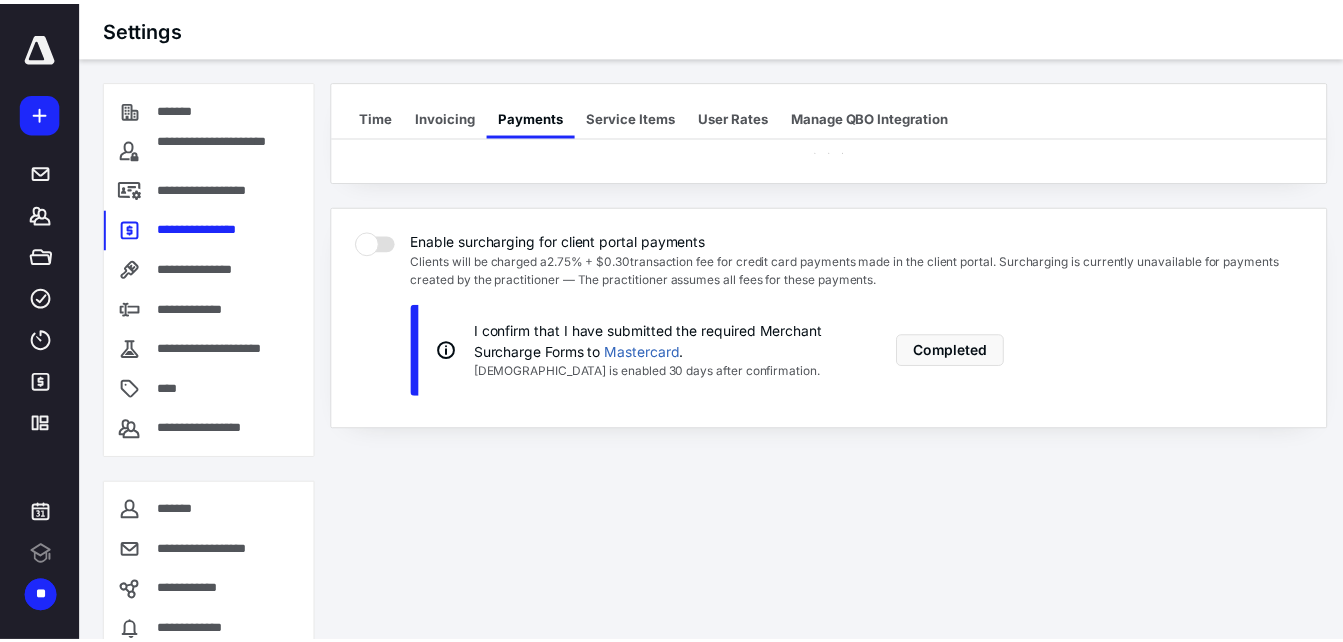 scroll, scrollTop: 0, scrollLeft: 0, axis: both 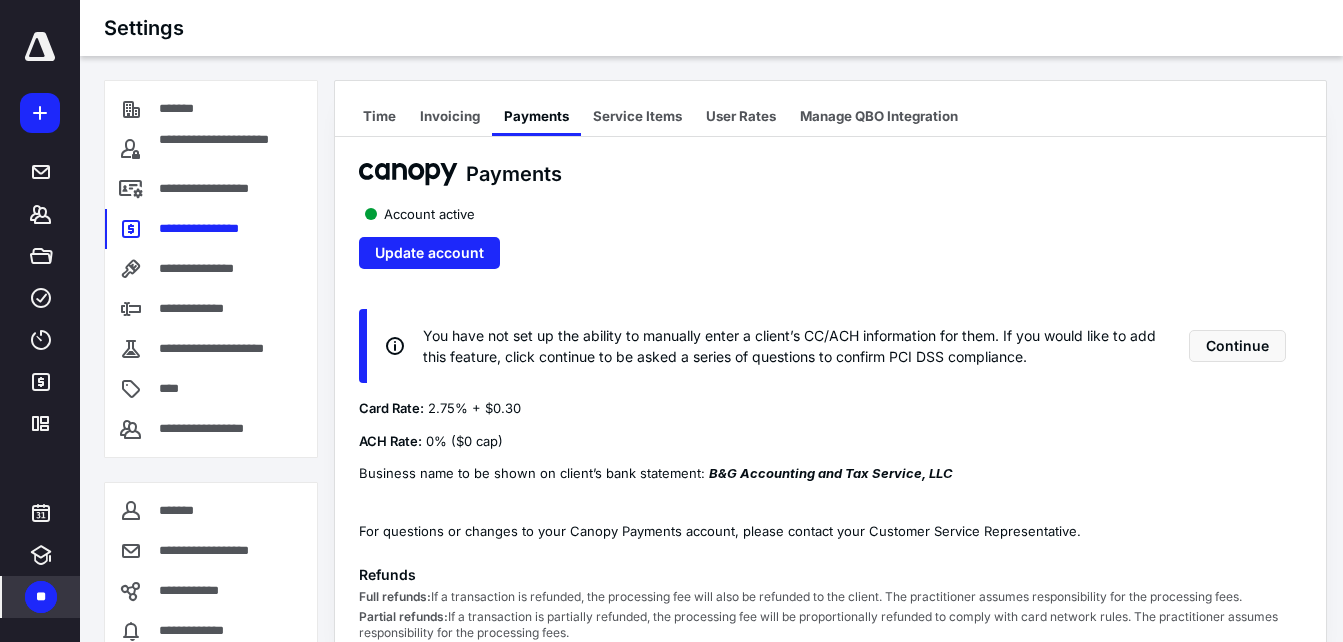 click on "**" at bounding box center (41, 597) 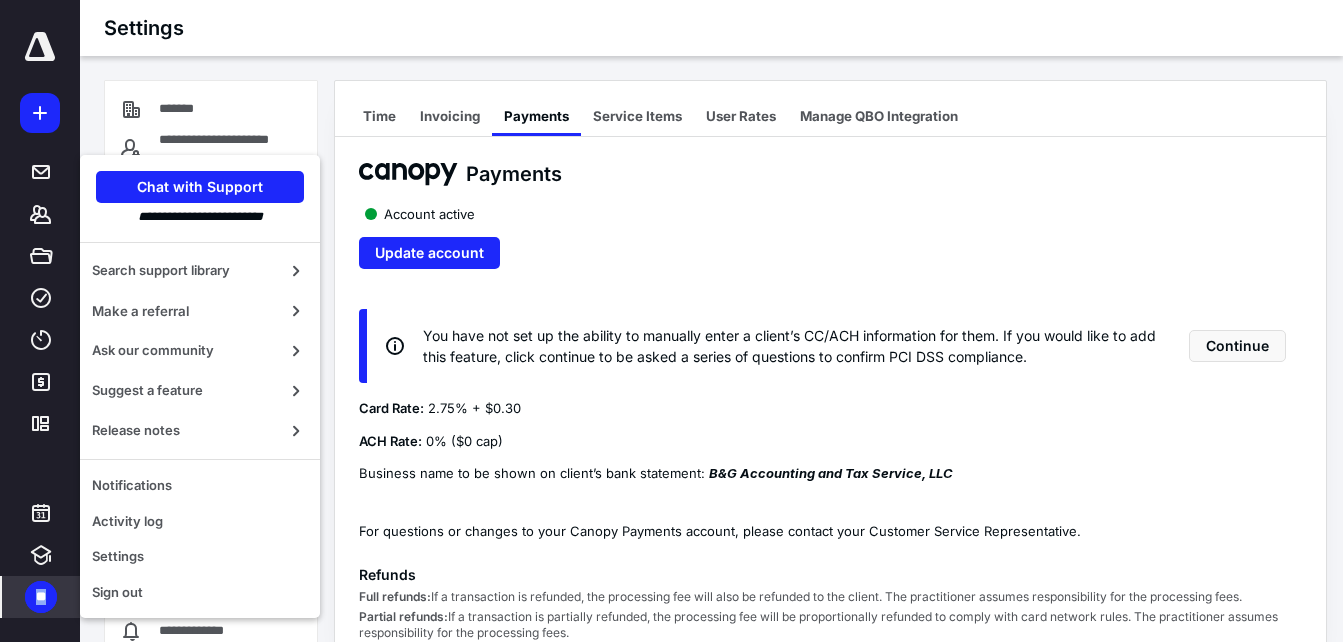 click on "**" at bounding box center (41, 597) 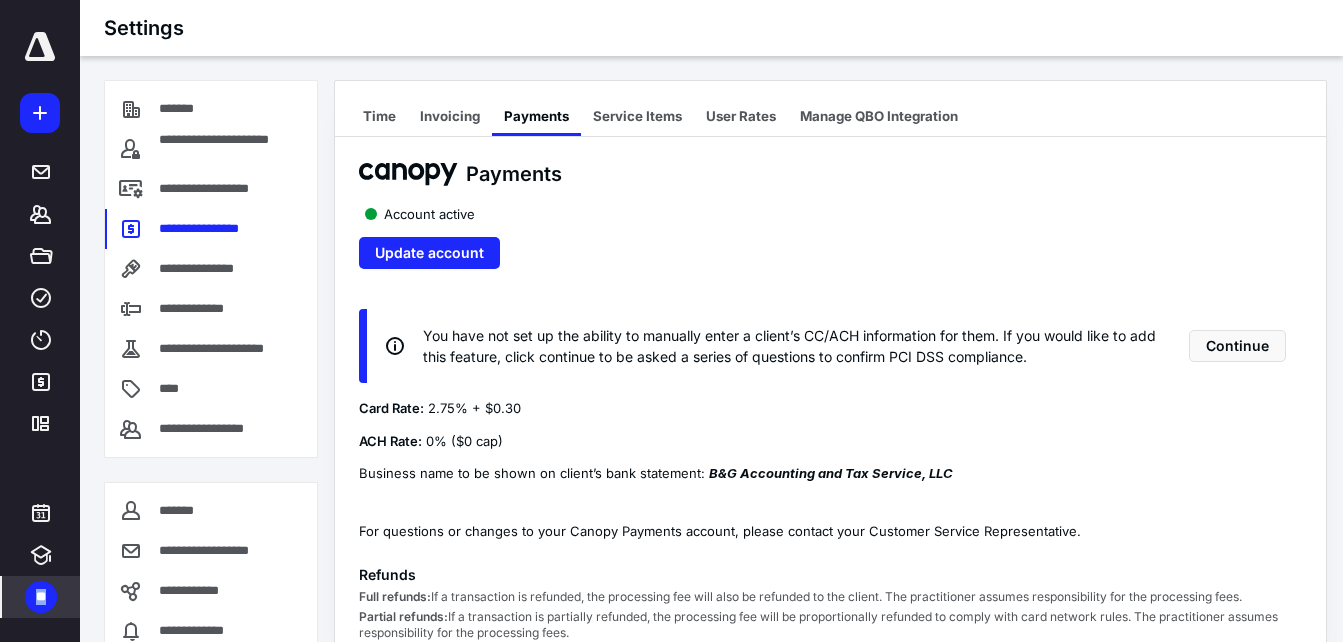 click on "**" at bounding box center (41, 597) 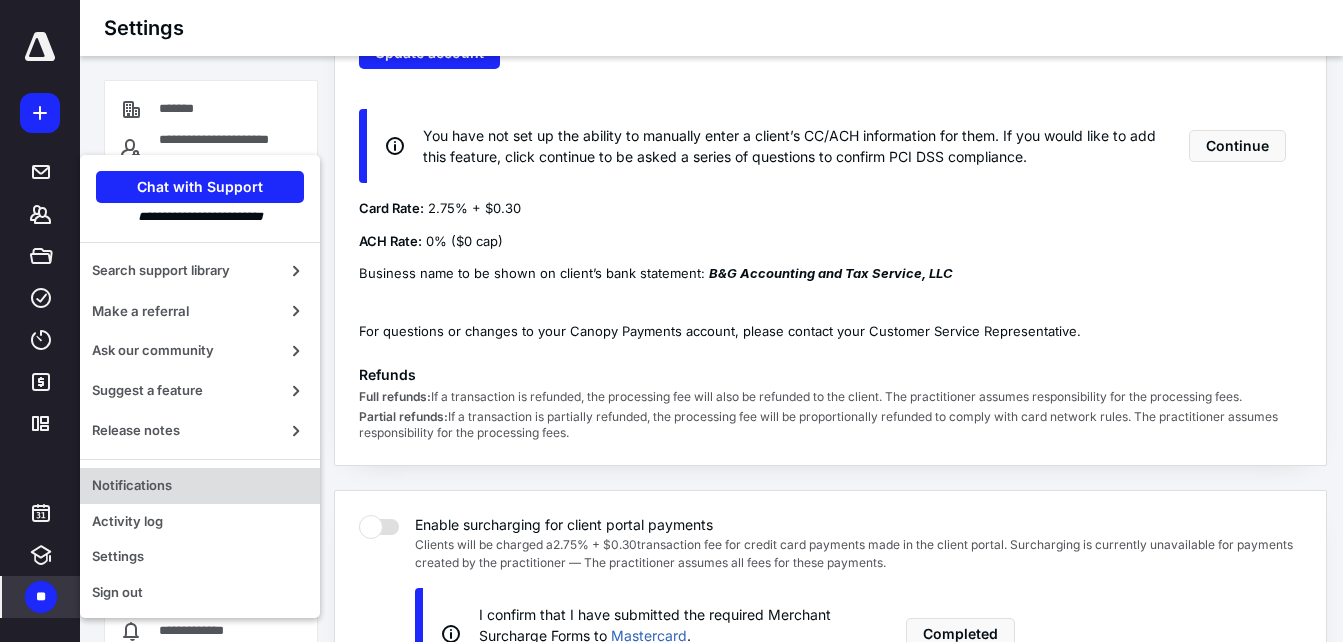 scroll, scrollTop: 0, scrollLeft: 0, axis: both 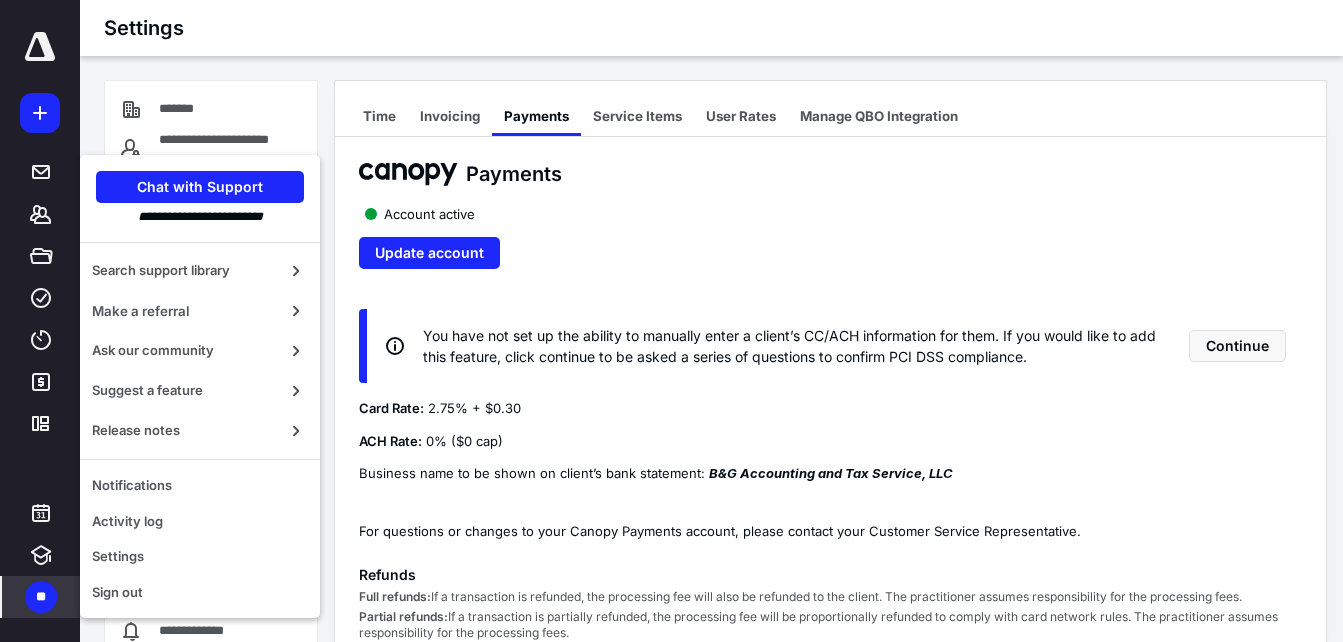 click on "**" at bounding box center [41, 597] 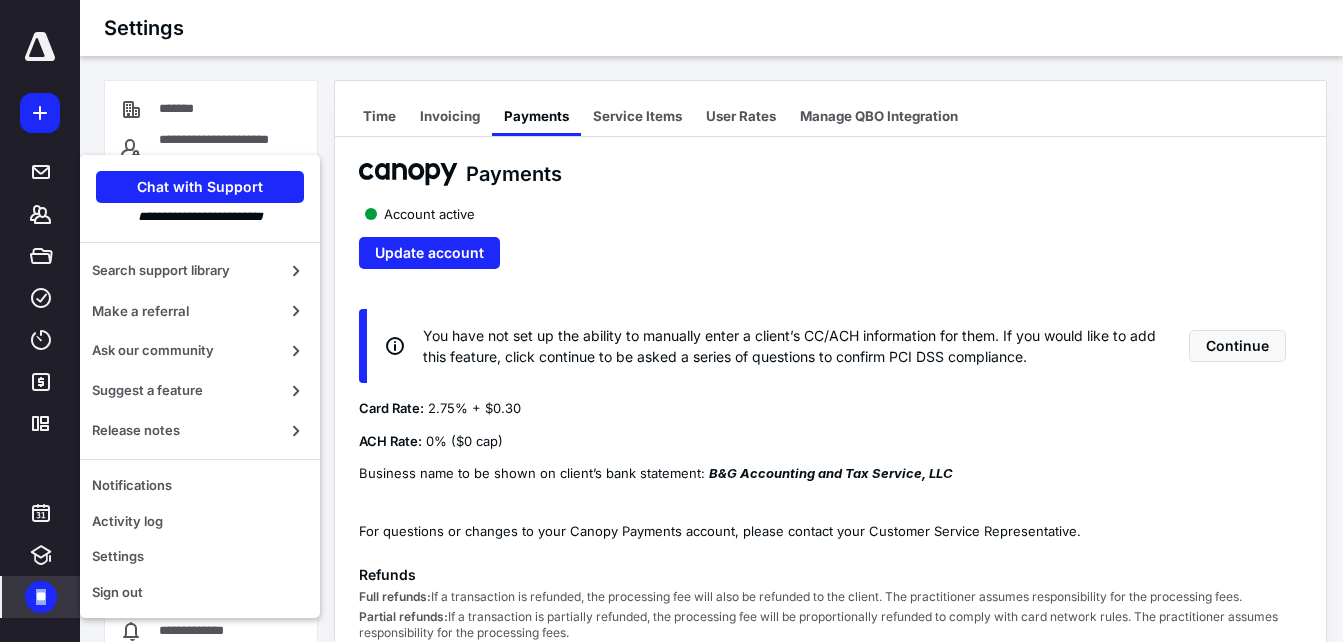 click on "**" at bounding box center [41, 597] 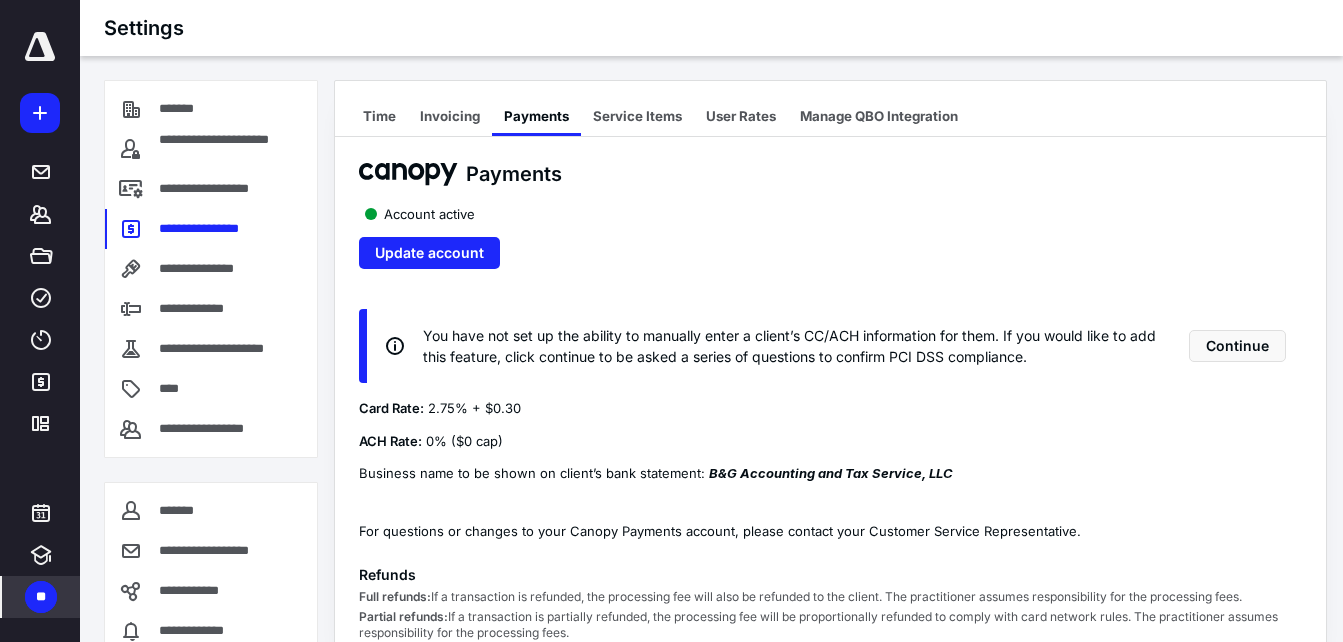 click on "**" at bounding box center [41, 597] 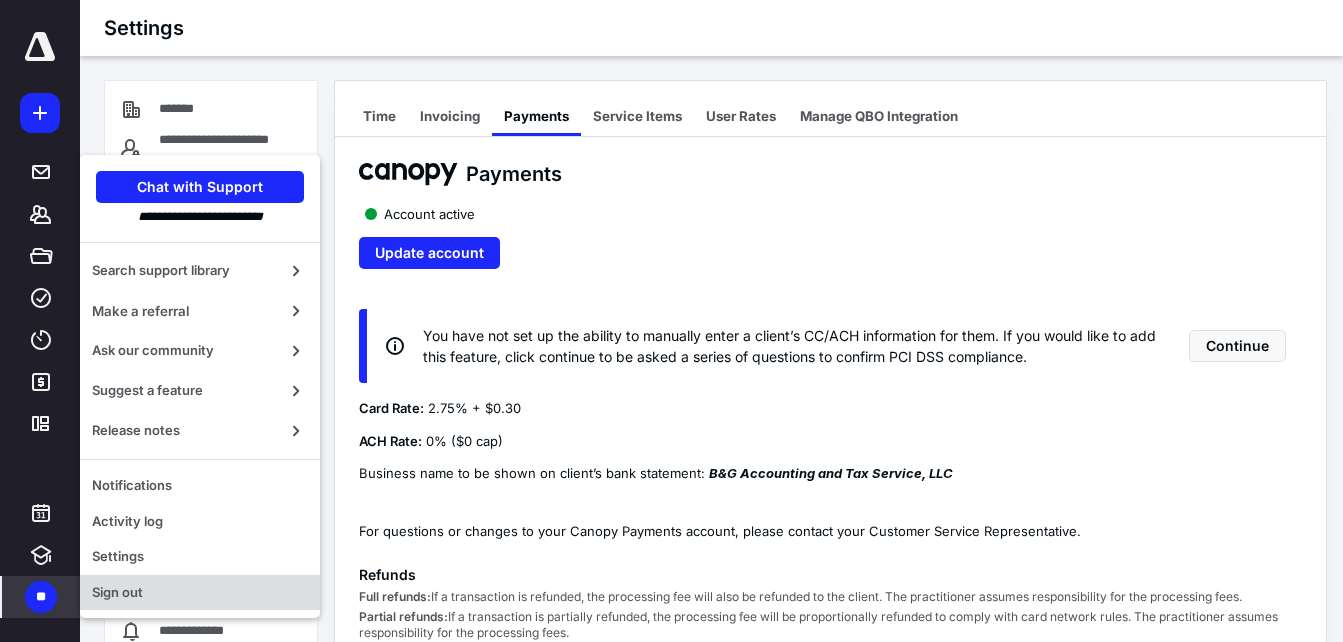 click on "Sign out" at bounding box center [200, 593] 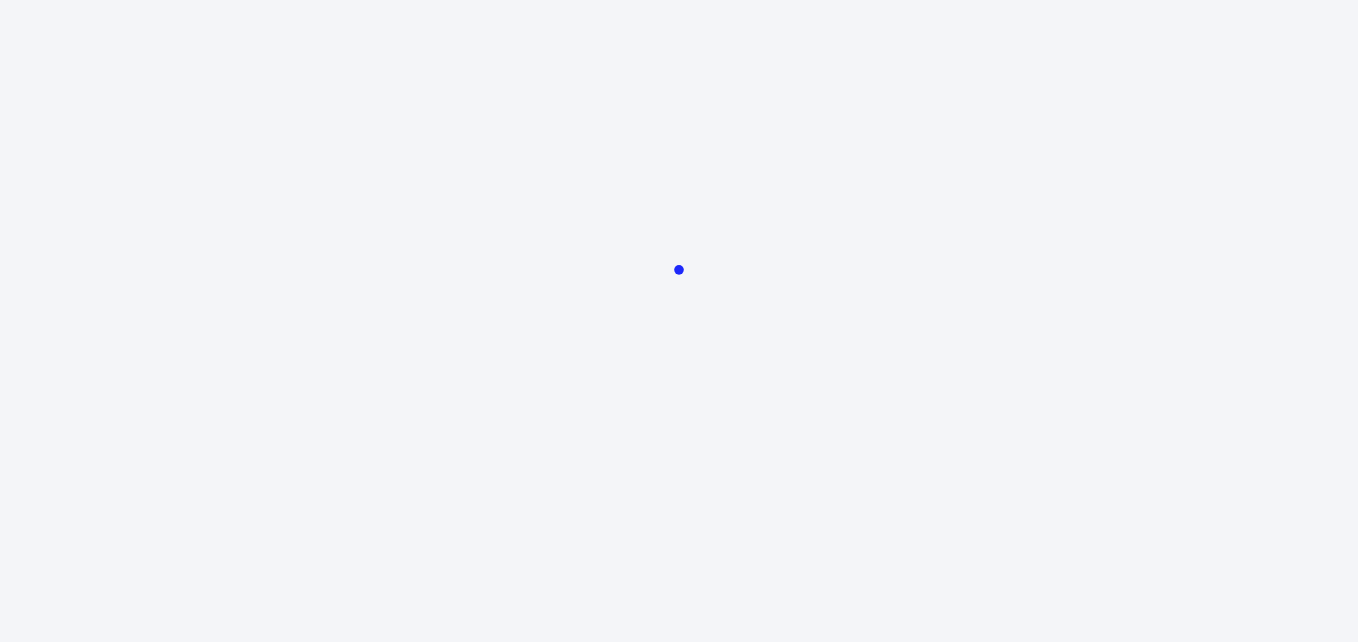 scroll, scrollTop: 0, scrollLeft: 0, axis: both 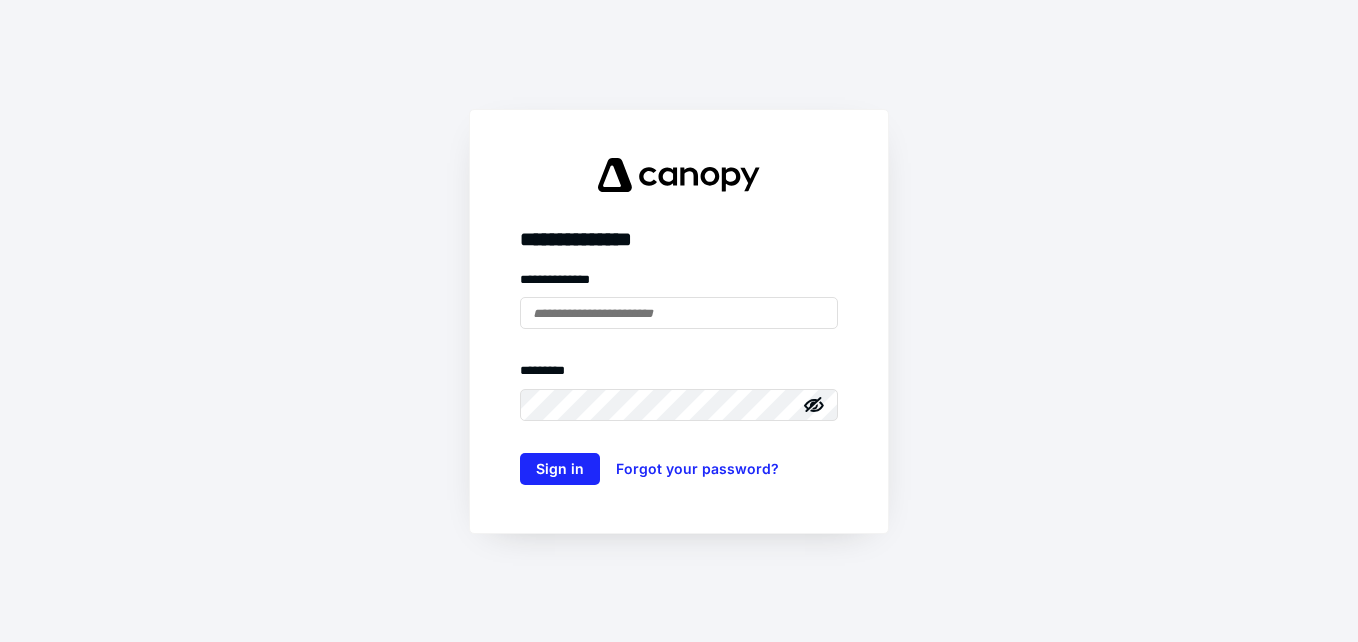 click on "**********" at bounding box center (679, 321) 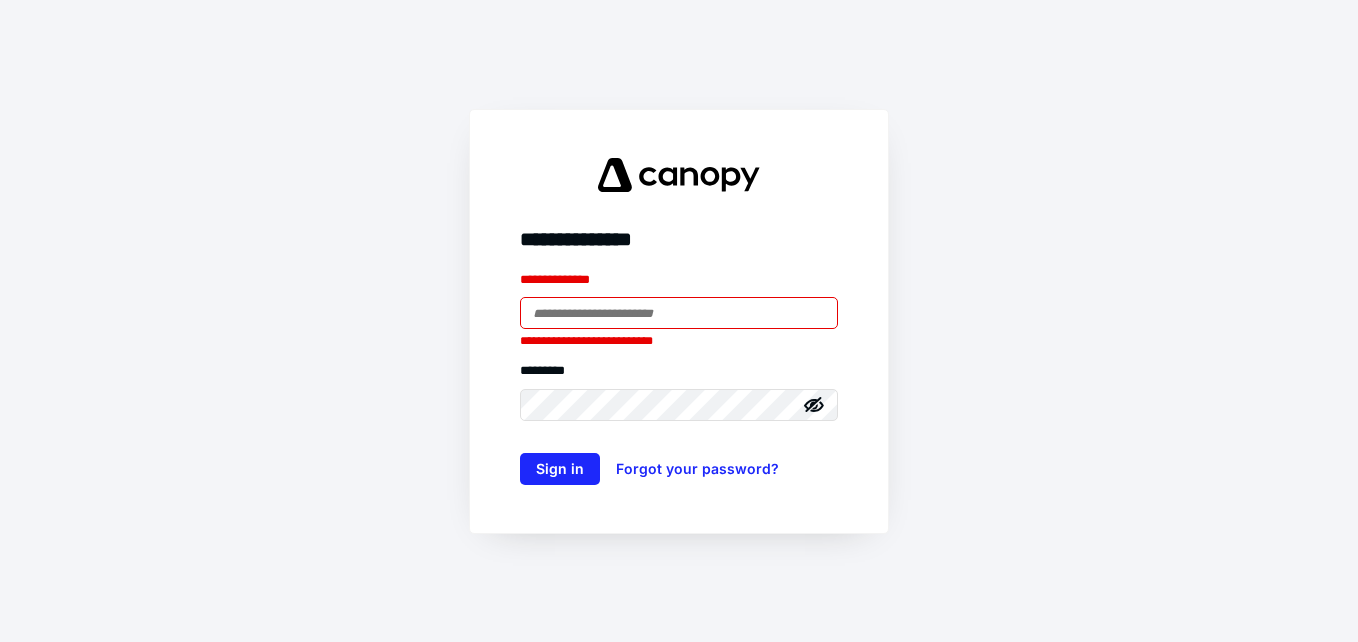 click on "**********" at bounding box center (679, 321) 